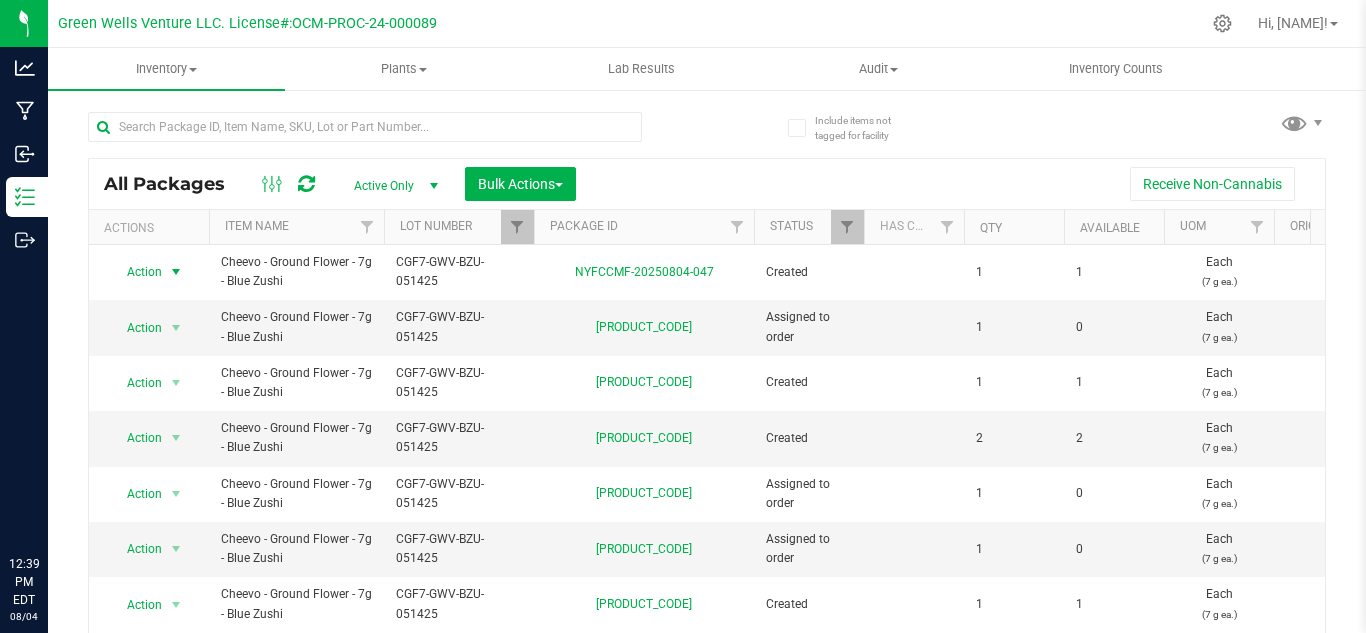 scroll, scrollTop: 0, scrollLeft: 0, axis: both 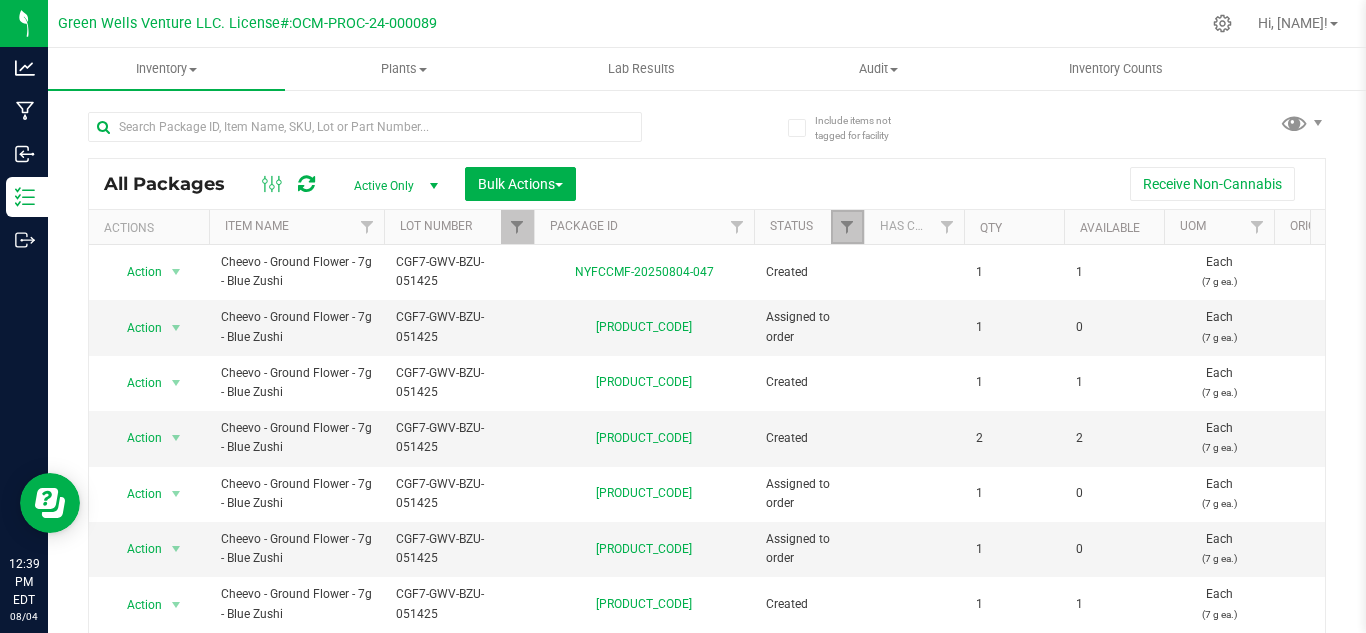 click at bounding box center (847, 227) 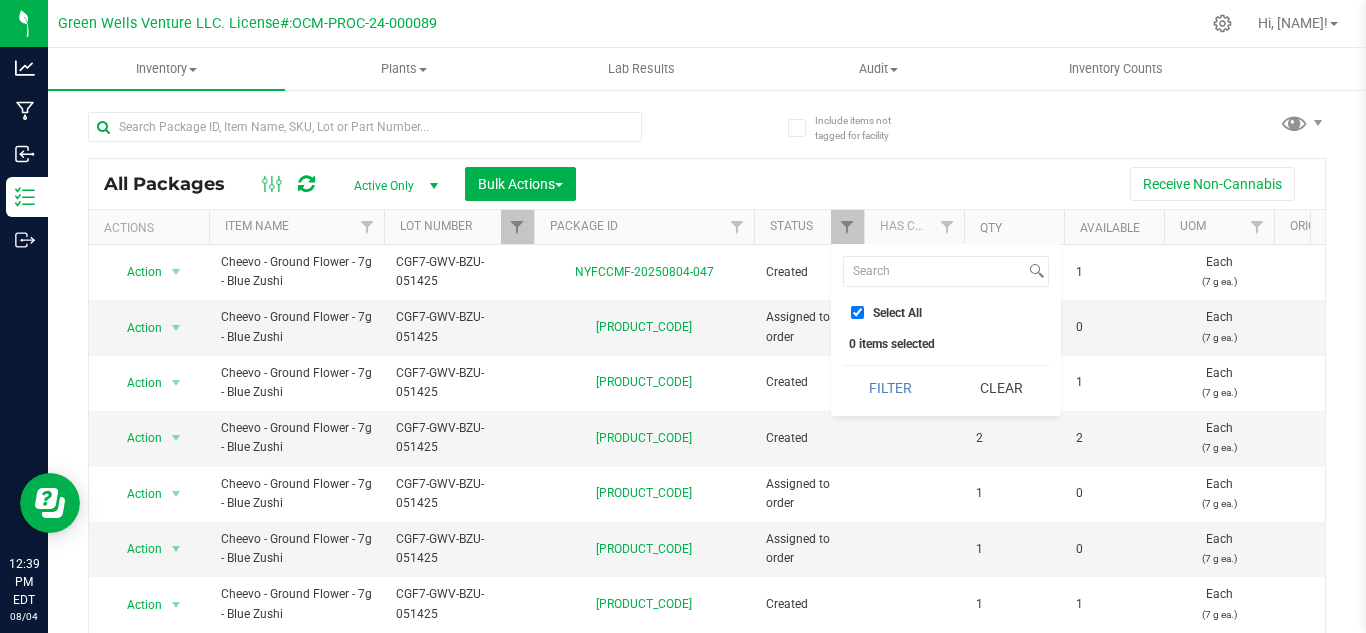 click on "Select All" at bounding box center (897, 313) 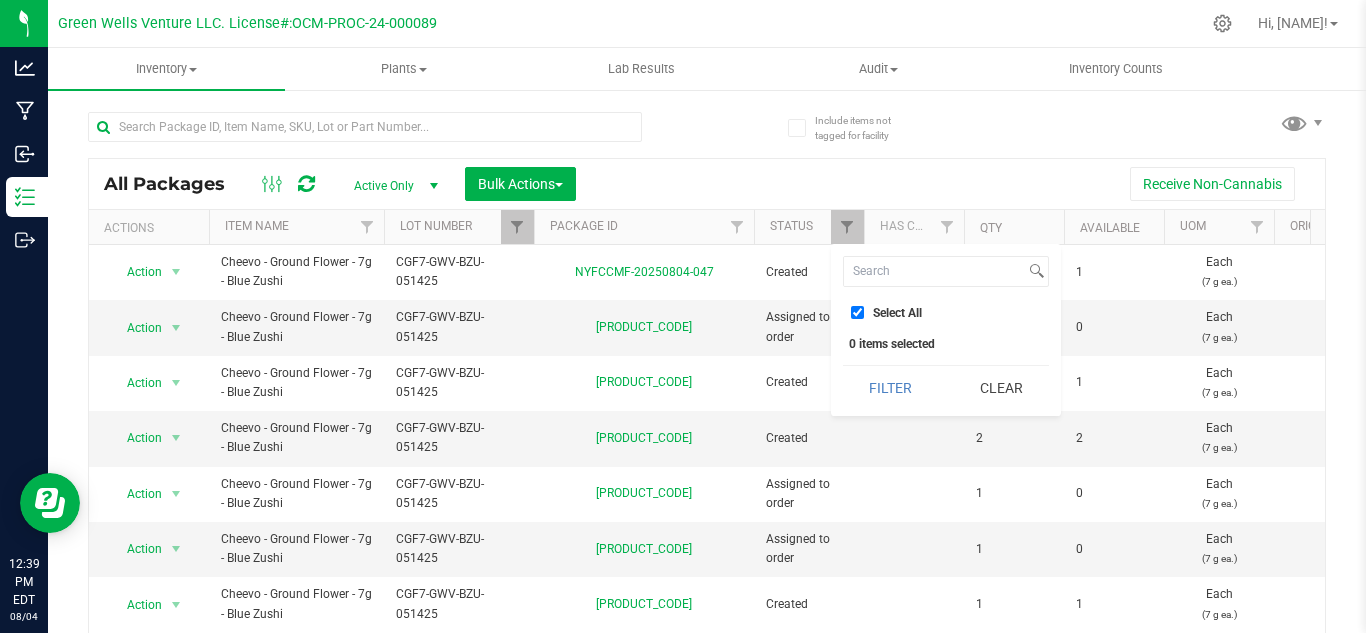 click on "Select All" at bounding box center [857, 312] 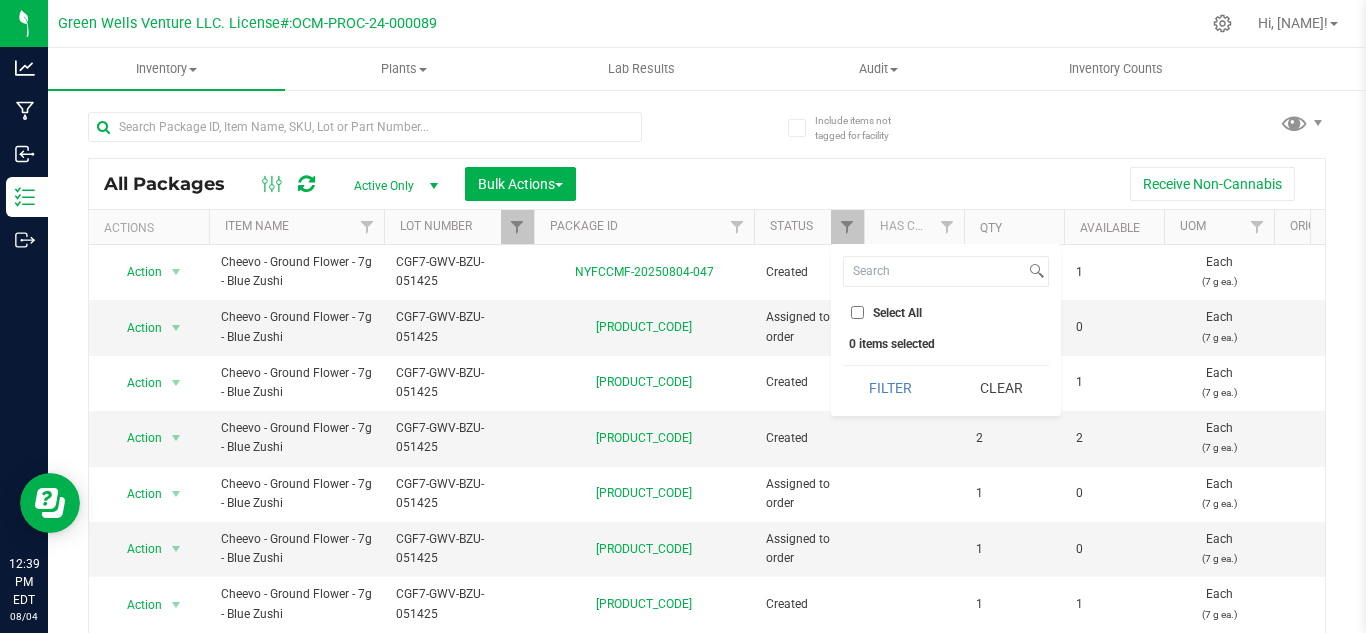 checkbox on "true" 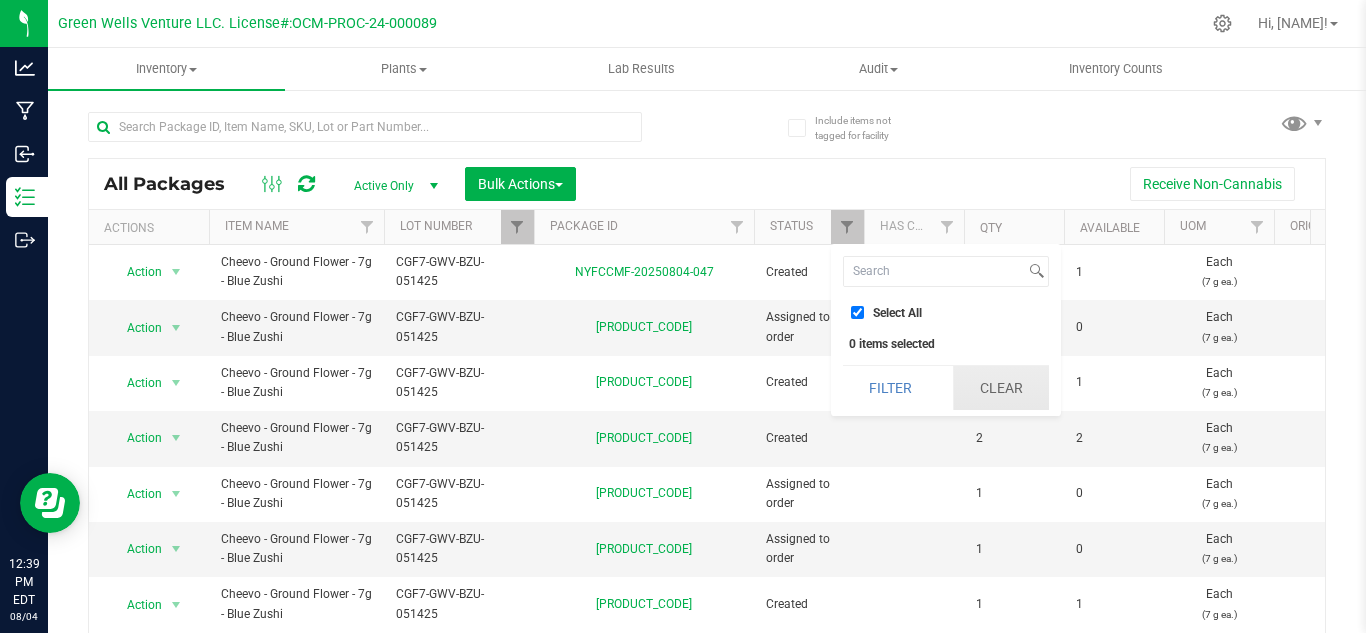 click on "Clear" at bounding box center [1001, 388] 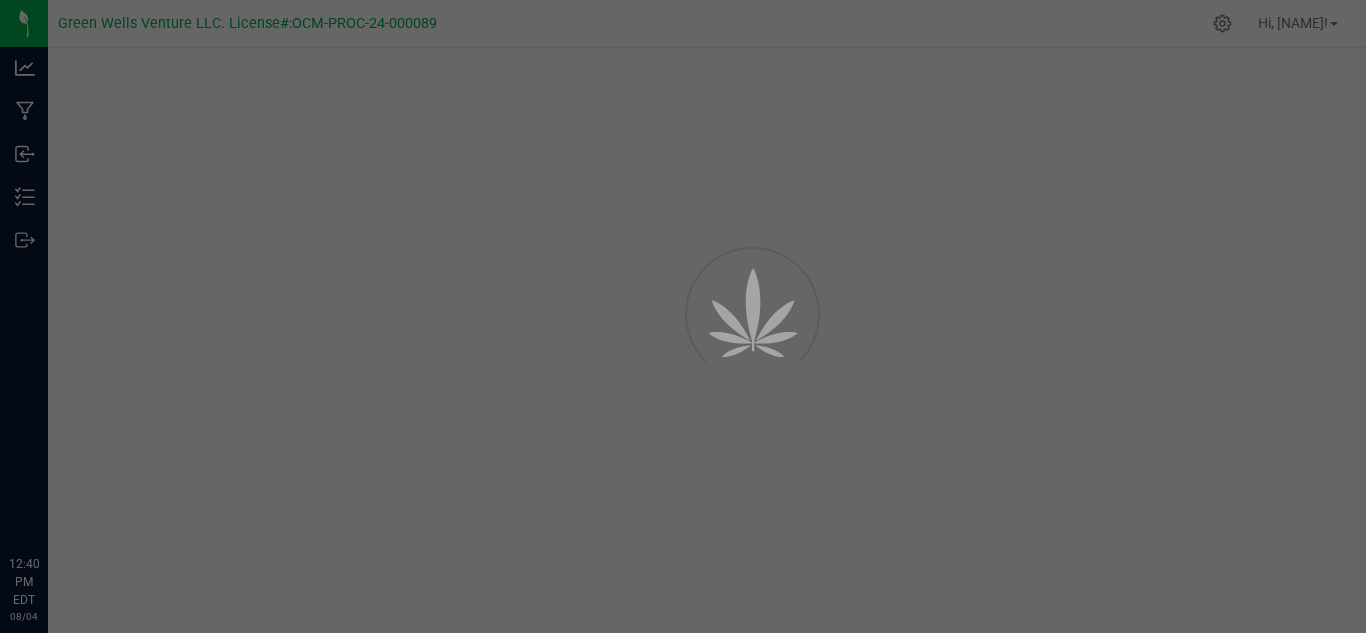 scroll, scrollTop: 0, scrollLeft: 0, axis: both 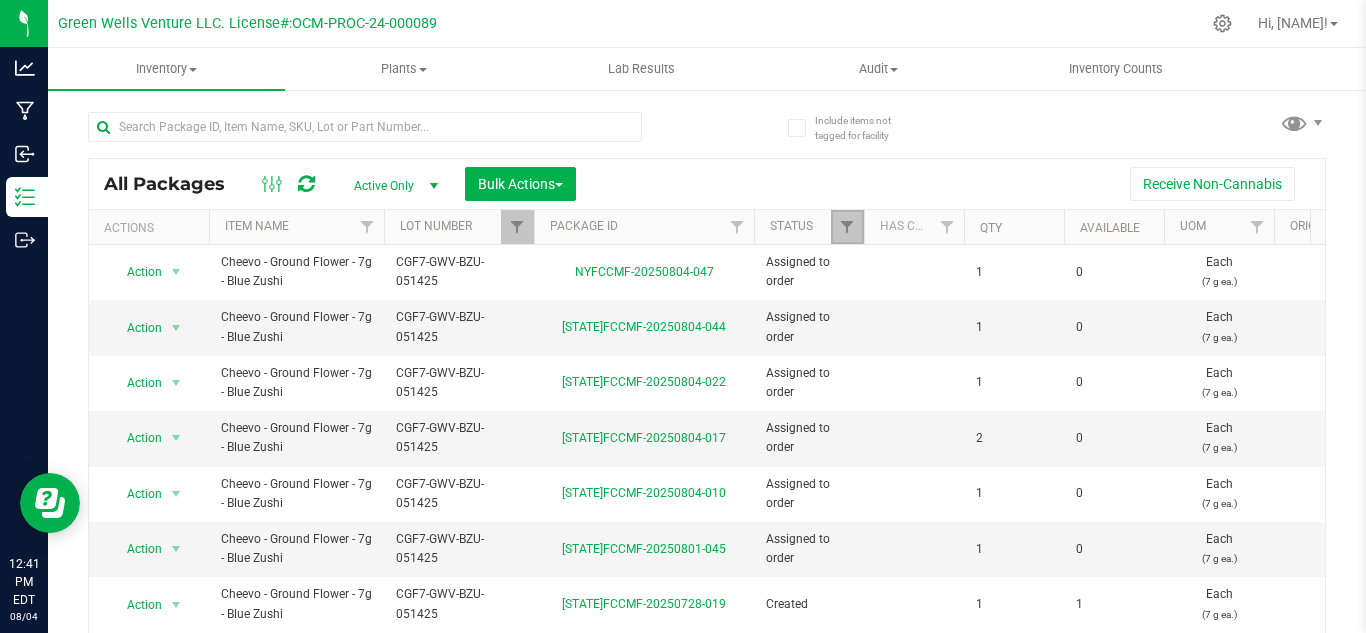 click at bounding box center (847, 227) 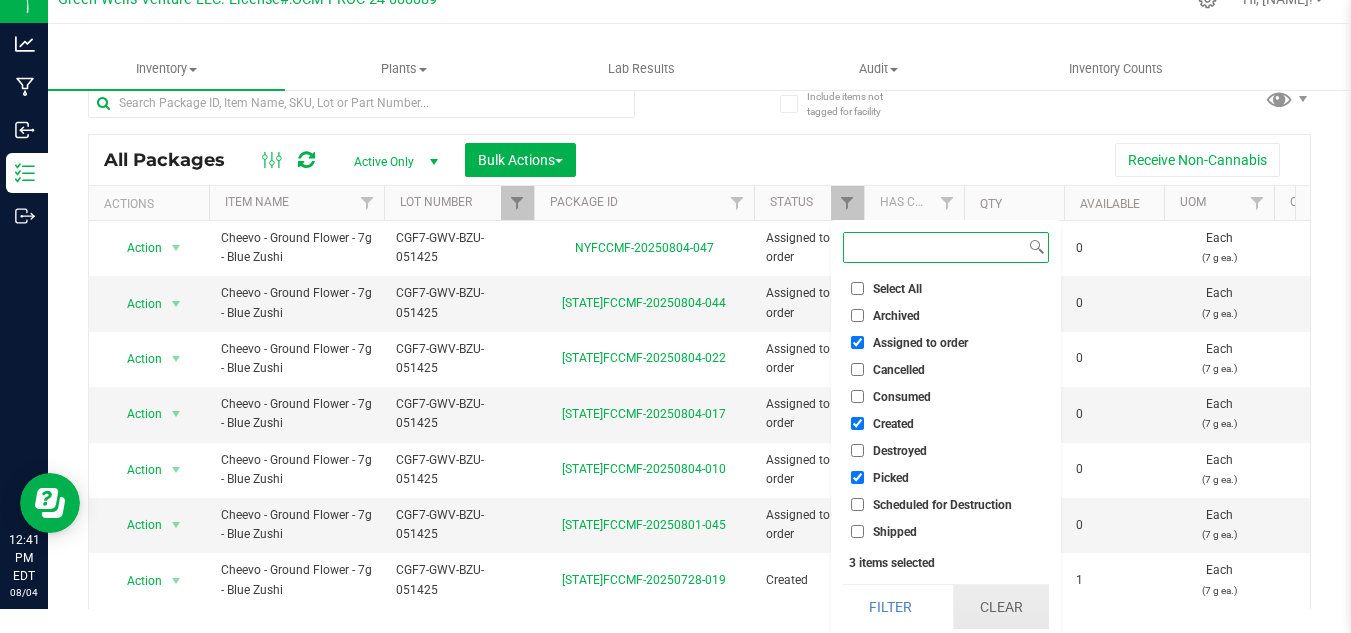scroll, scrollTop: 26, scrollLeft: 0, axis: vertical 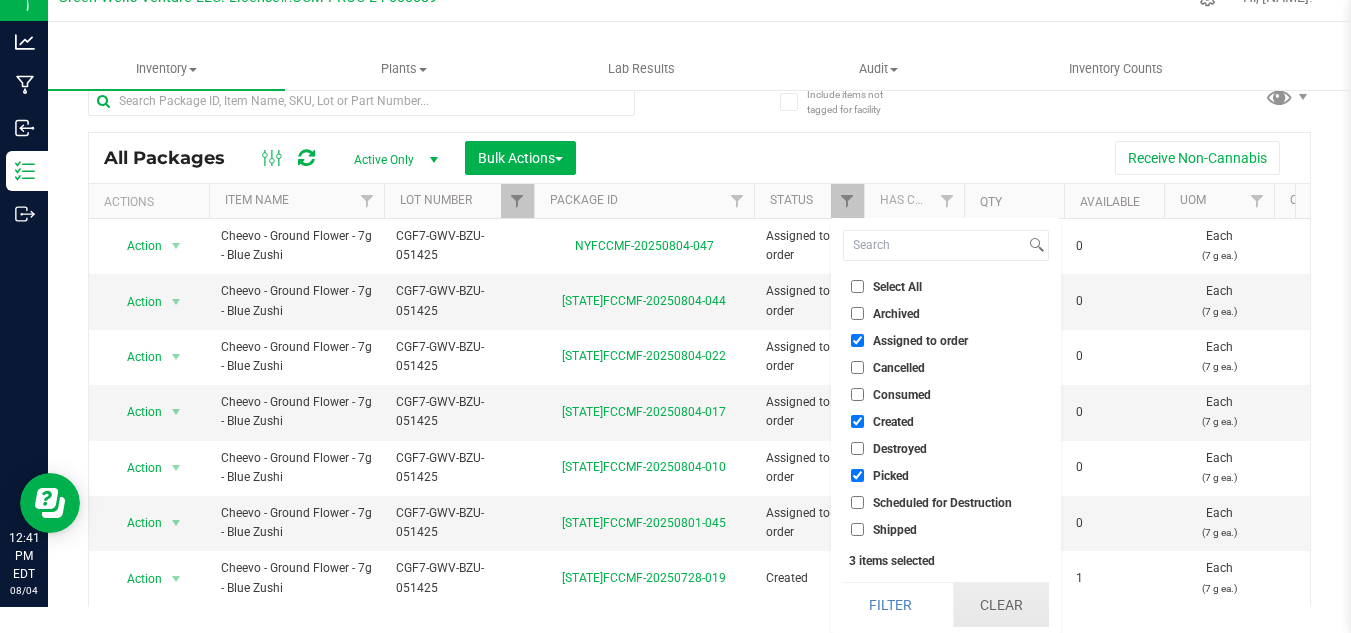 click on "Clear" at bounding box center (1001, 605) 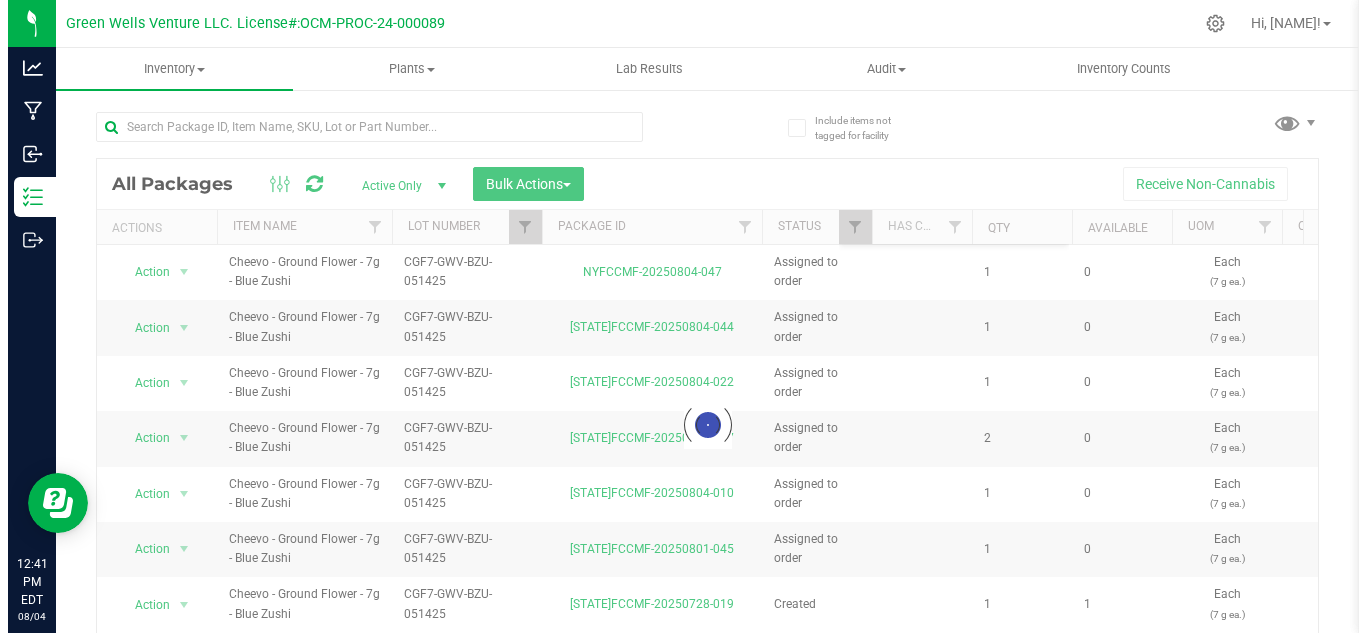 scroll, scrollTop: 0, scrollLeft: 0, axis: both 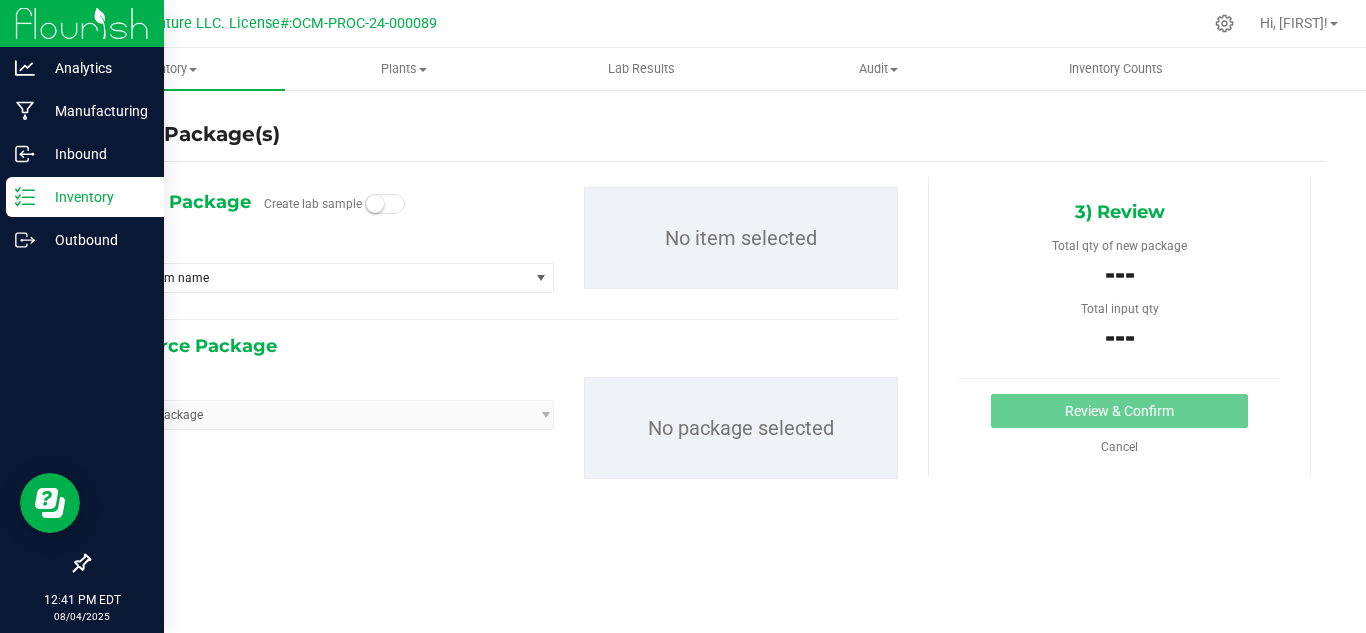 click on "Inventory" at bounding box center (85, 197) 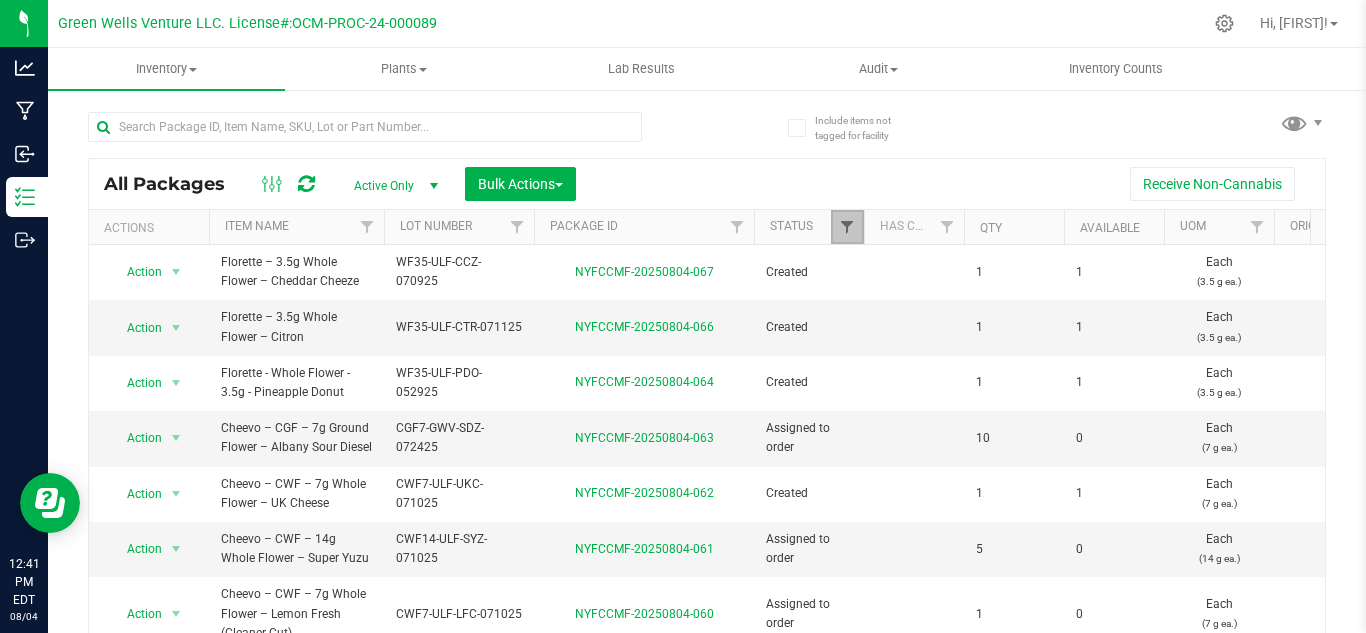 click at bounding box center (847, 227) 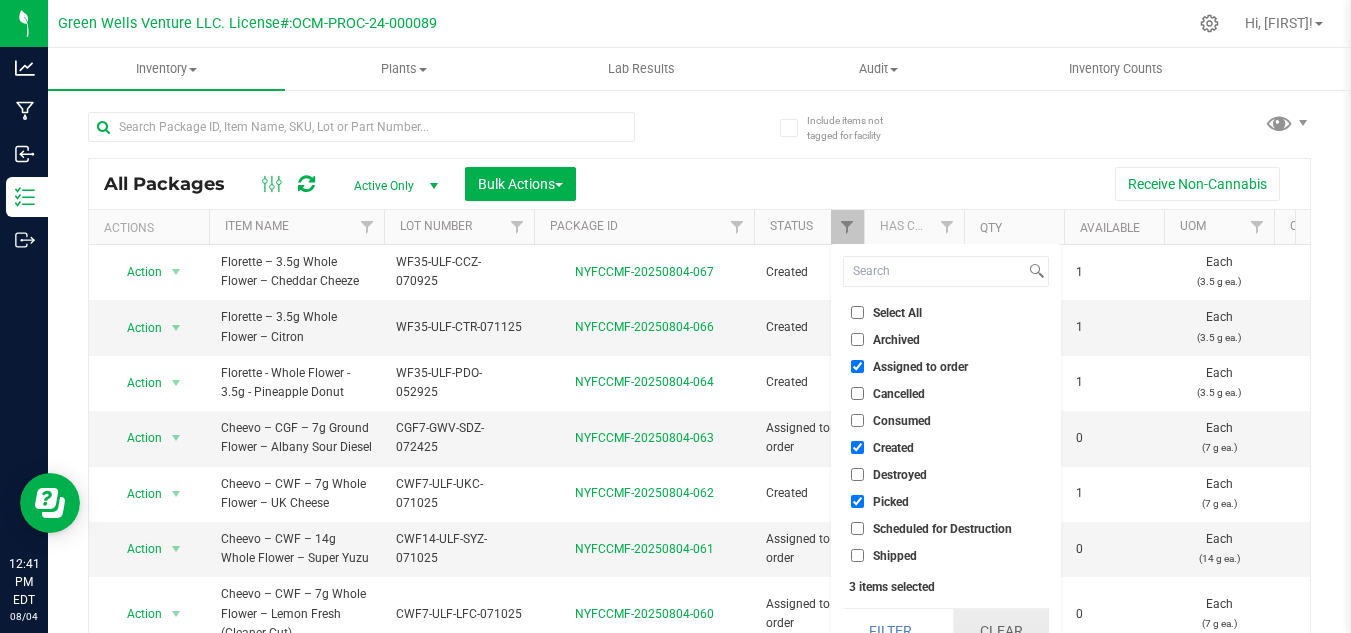 click on "Clear" at bounding box center (1001, 631) 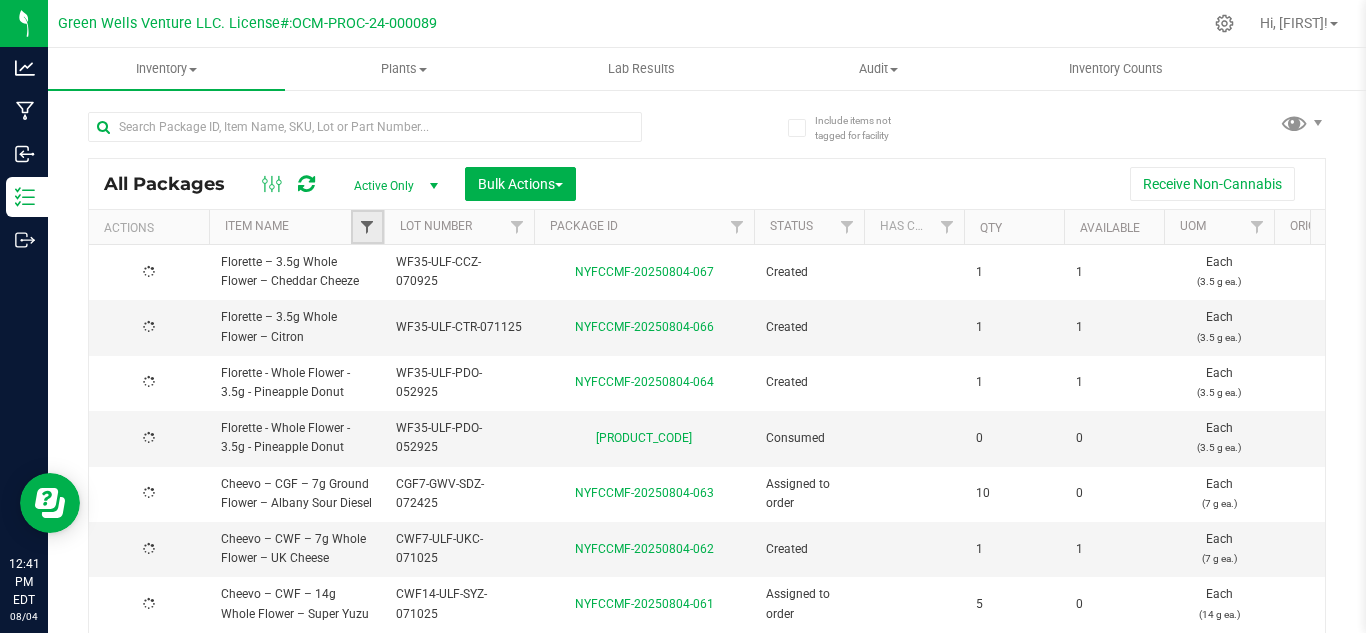 click at bounding box center (367, 227) 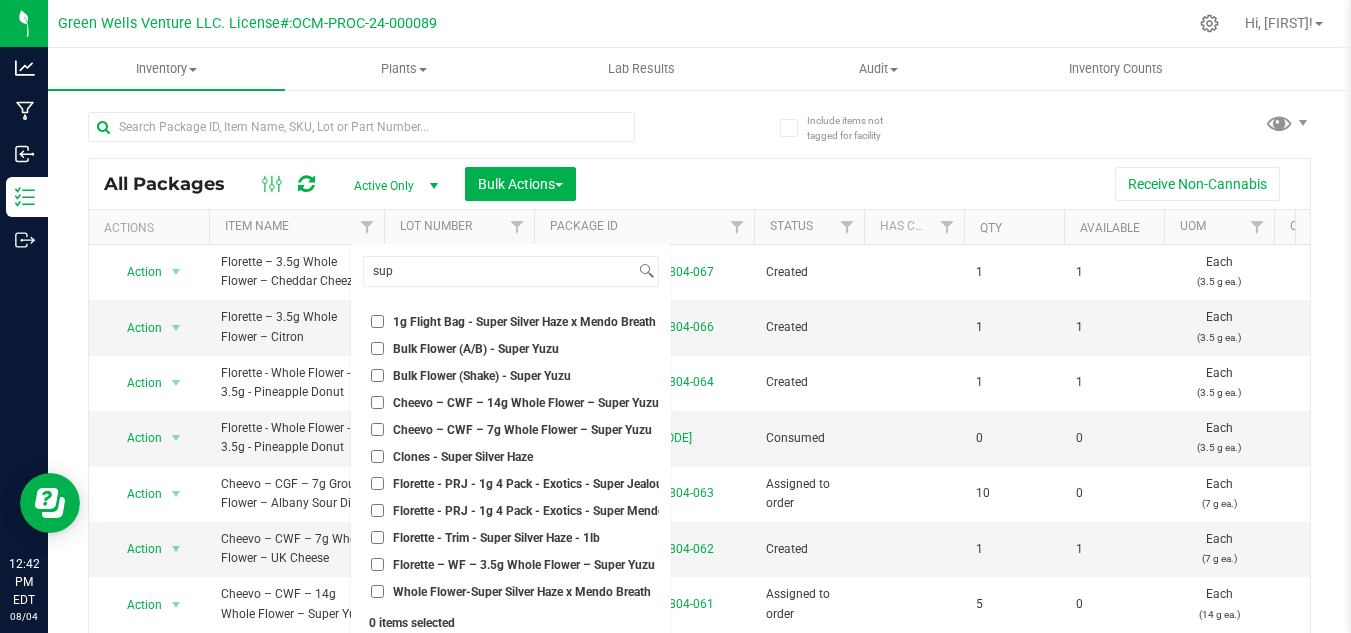 scroll, scrollTop: 93, scrollLeft: 0, axis: vertical 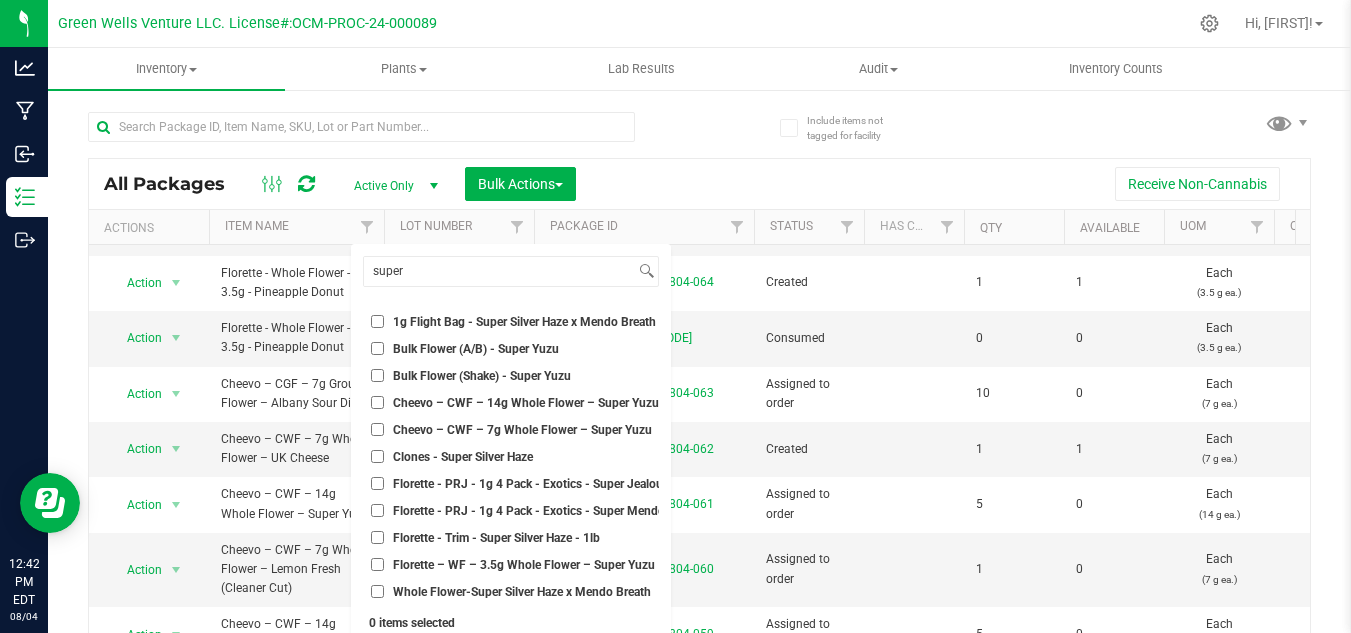type on "super" 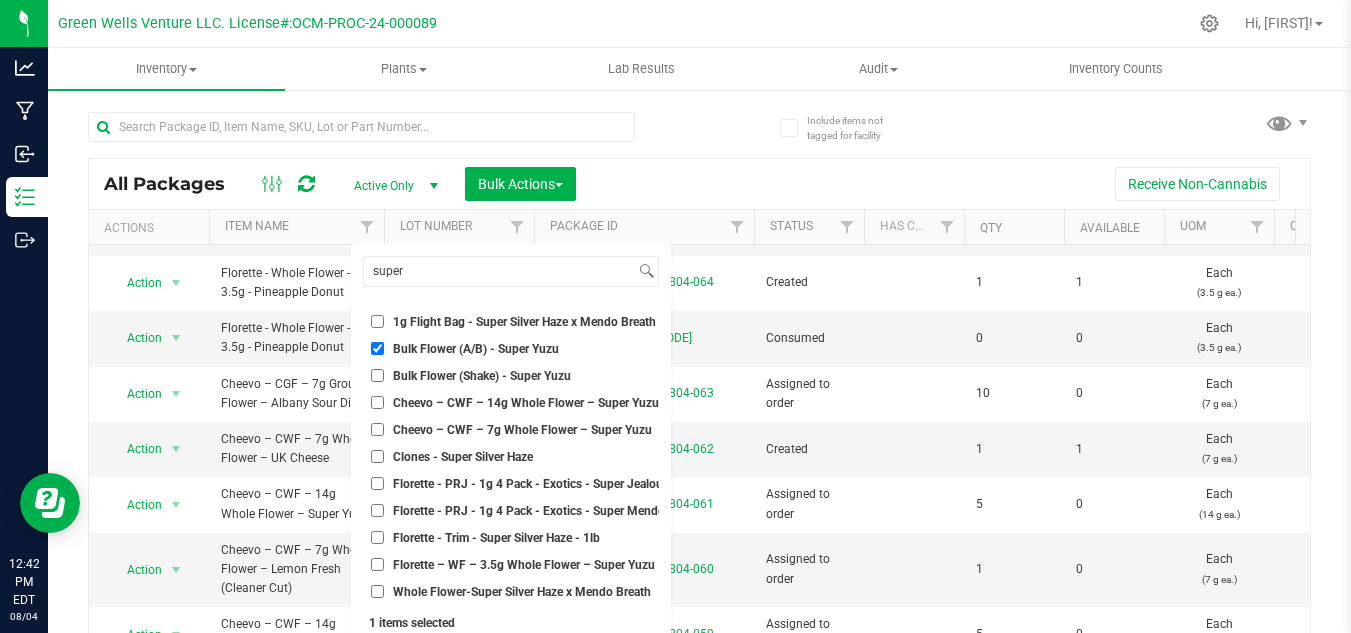 scroll, scrollTop: 62, scrollLeft: 0, axis: vertical 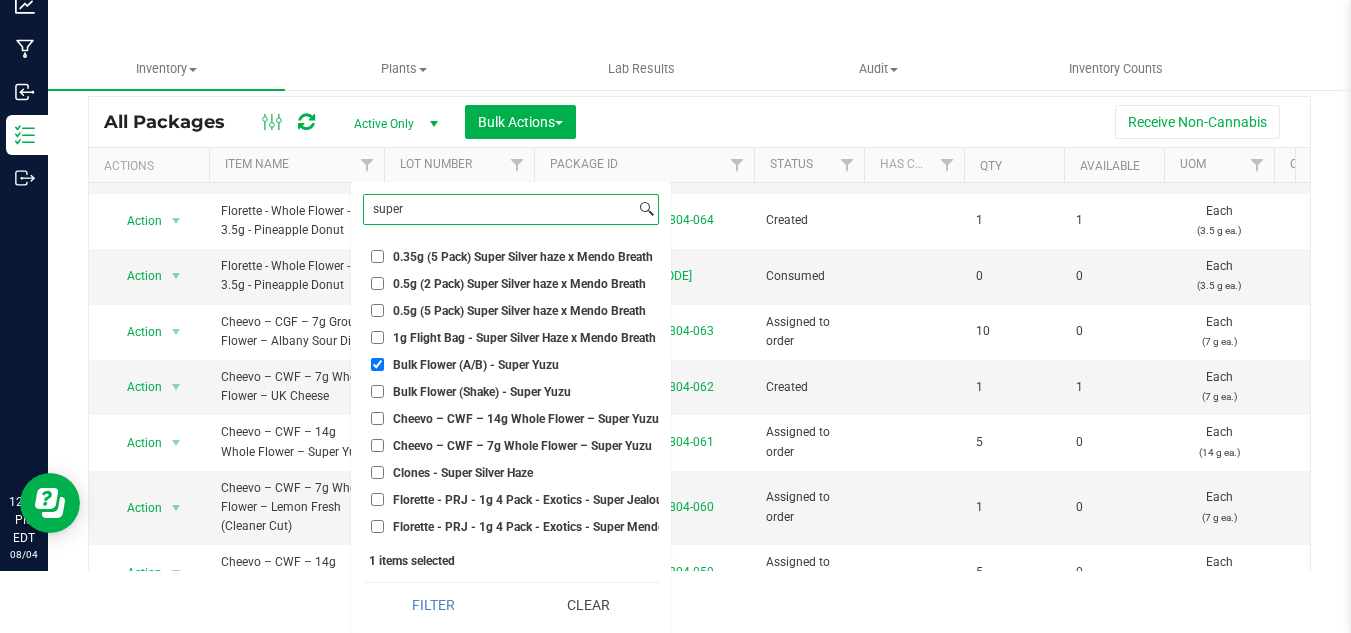 click on "super" at bounding box center [499, 209] 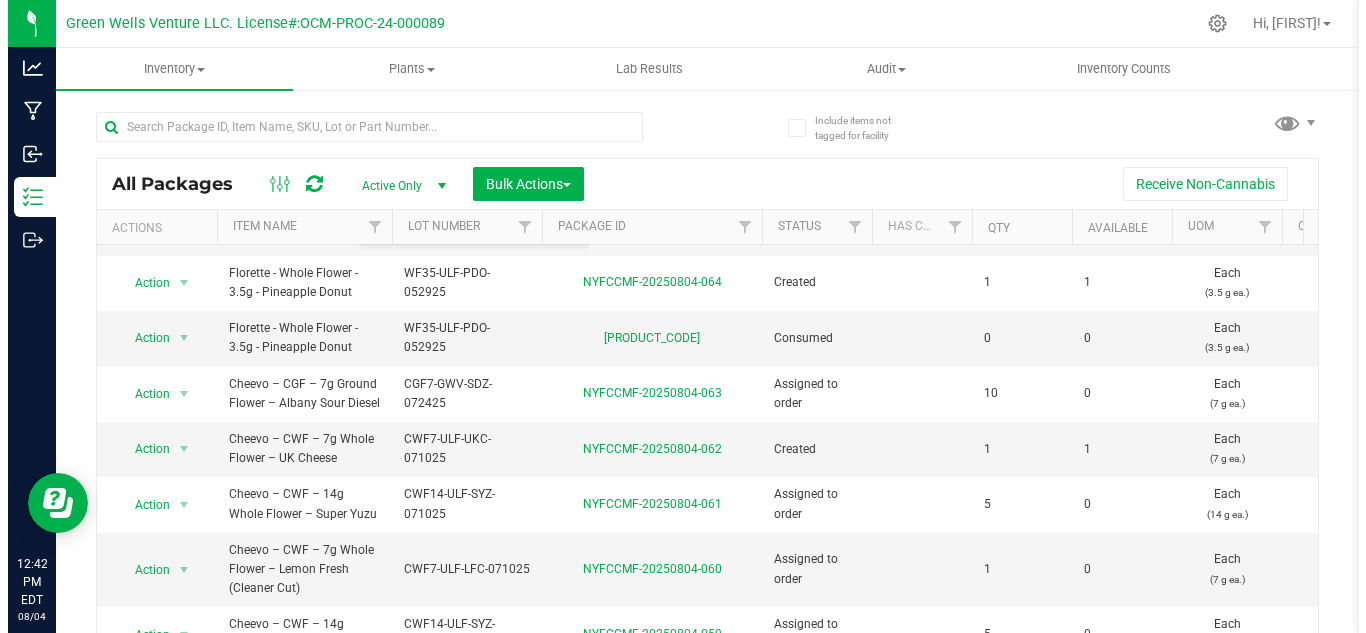 scroll, scrollTop: 0, scrollLeft: 0, axis: both 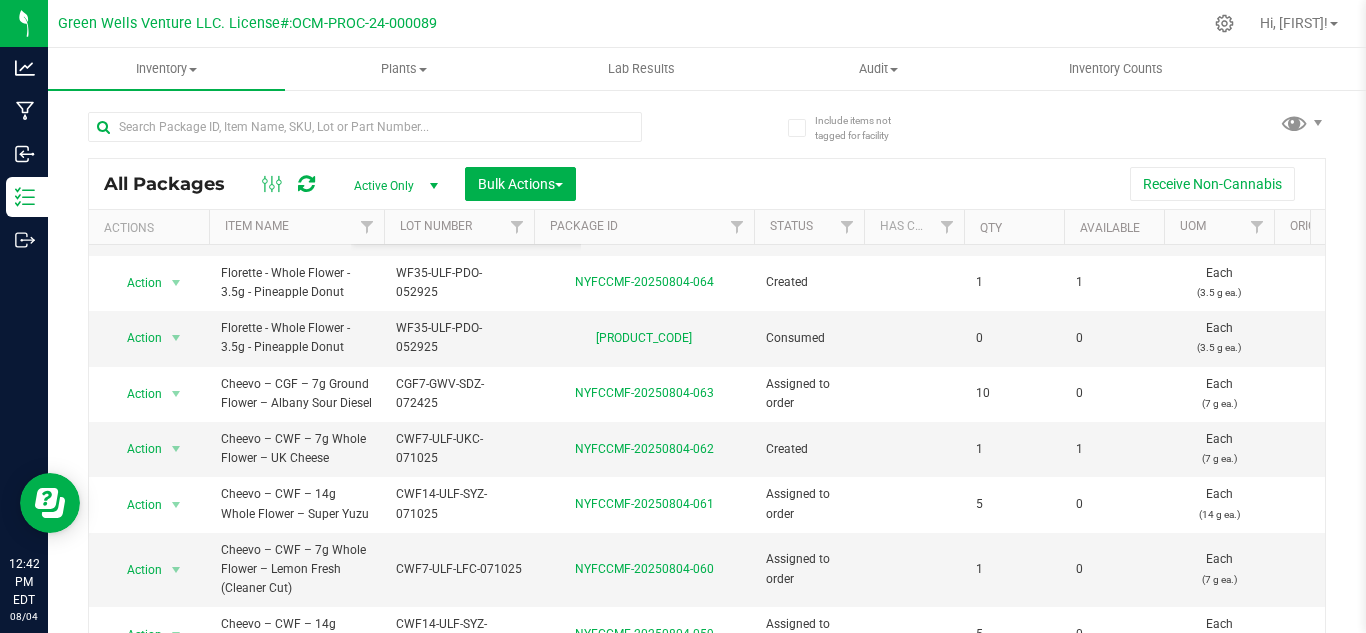 type on "super yu" 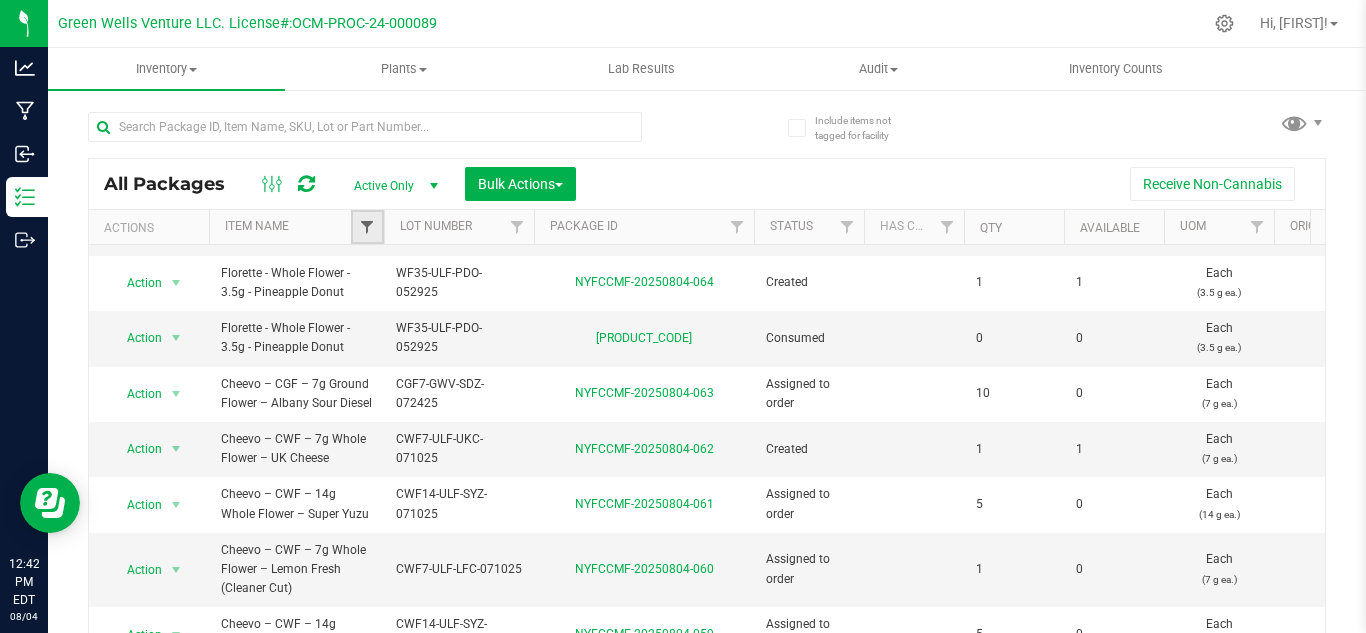 click at bounding box center (367, 227) 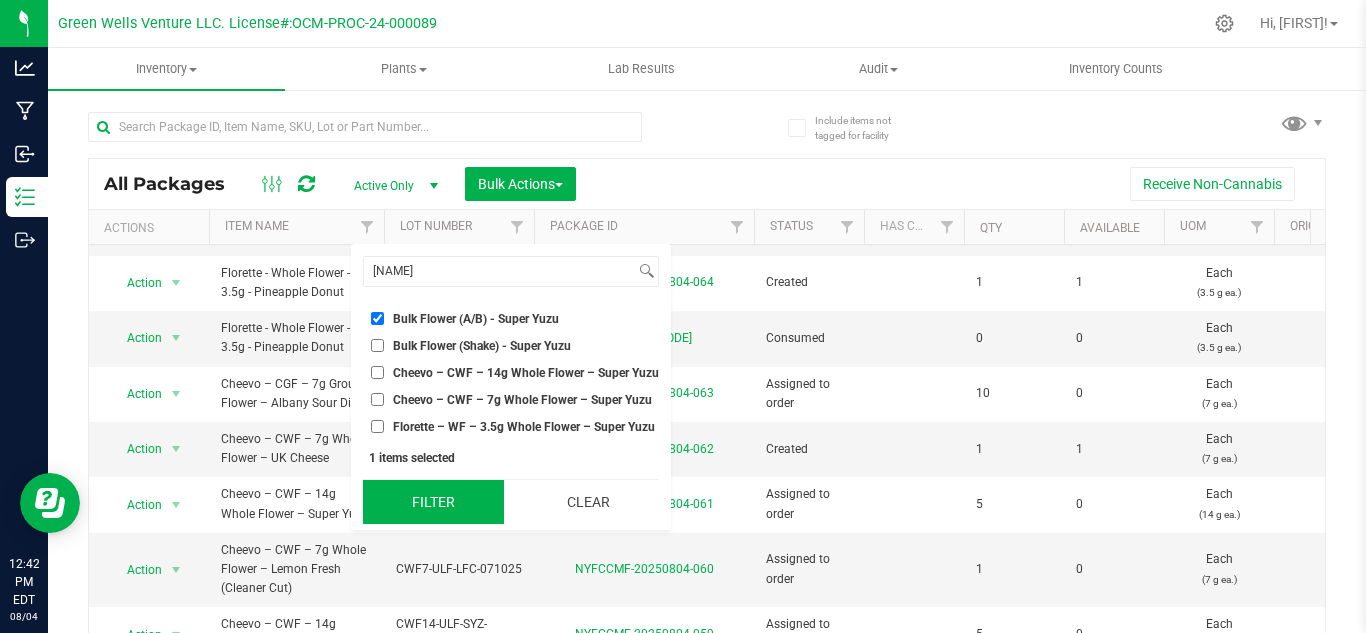click on "Filter" at bounding box center (433, 502) 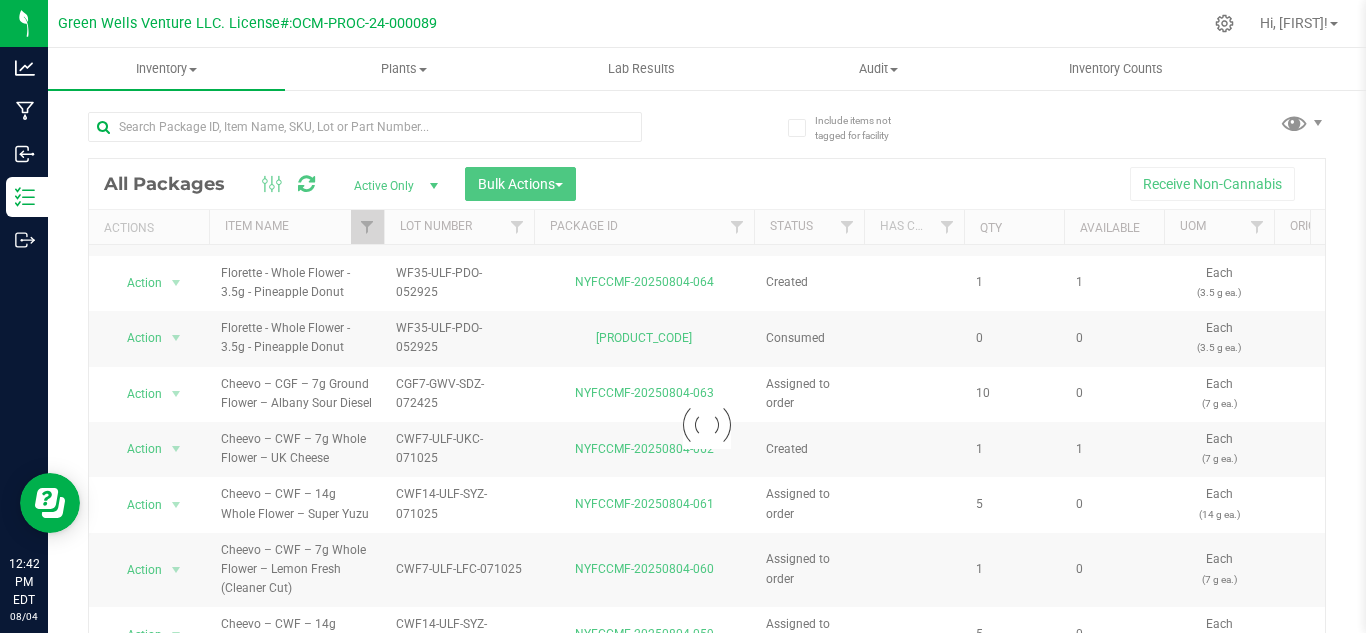 scroll, scrollTop: 0, scrollLeft: 0, axis: both 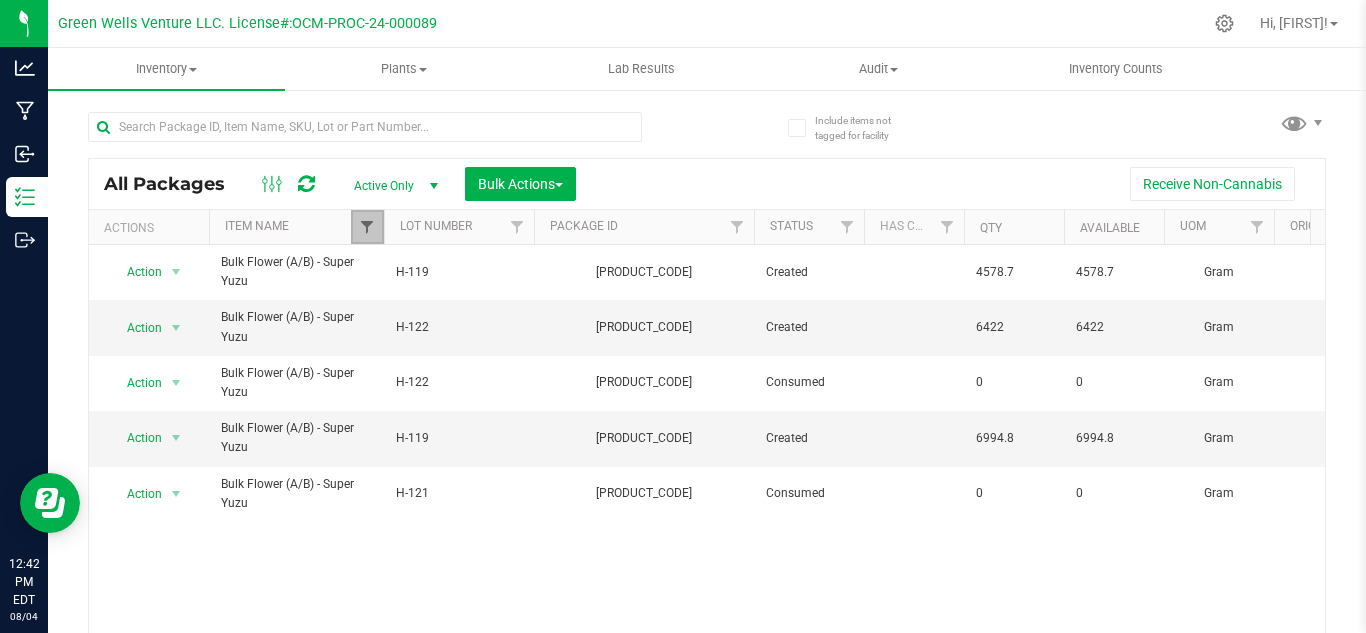 click at bounding box center (367, 227) 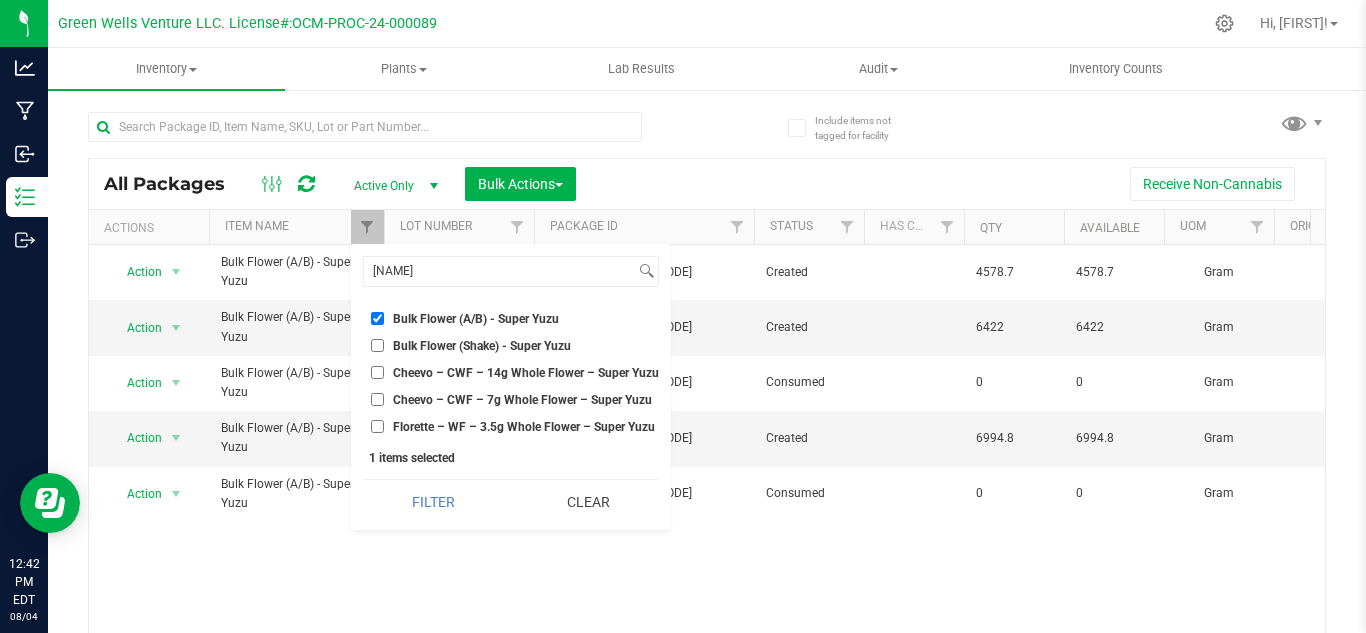click on "Florette – WF – 3.5g Whole Flower – Super Yuzu" at bounding box center (511, 426) 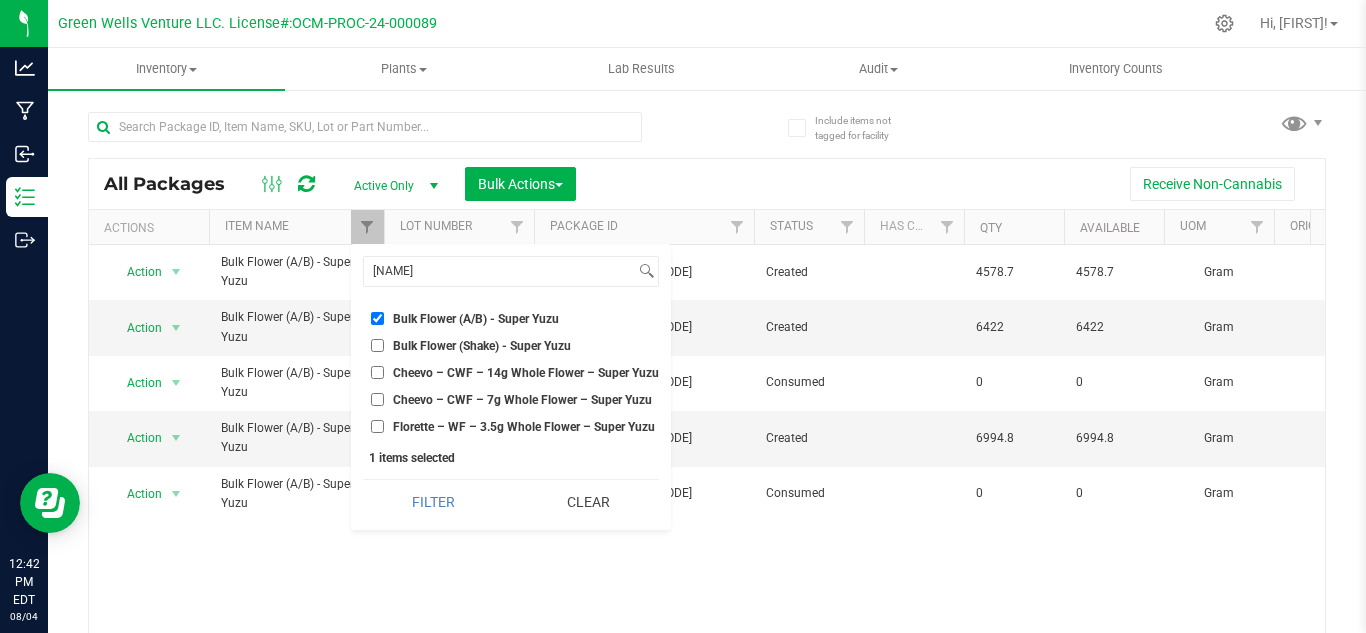 click on "Florette – WF – 3.5g Whole Flower – Super Yuzu" at bounding box center [524, 427] 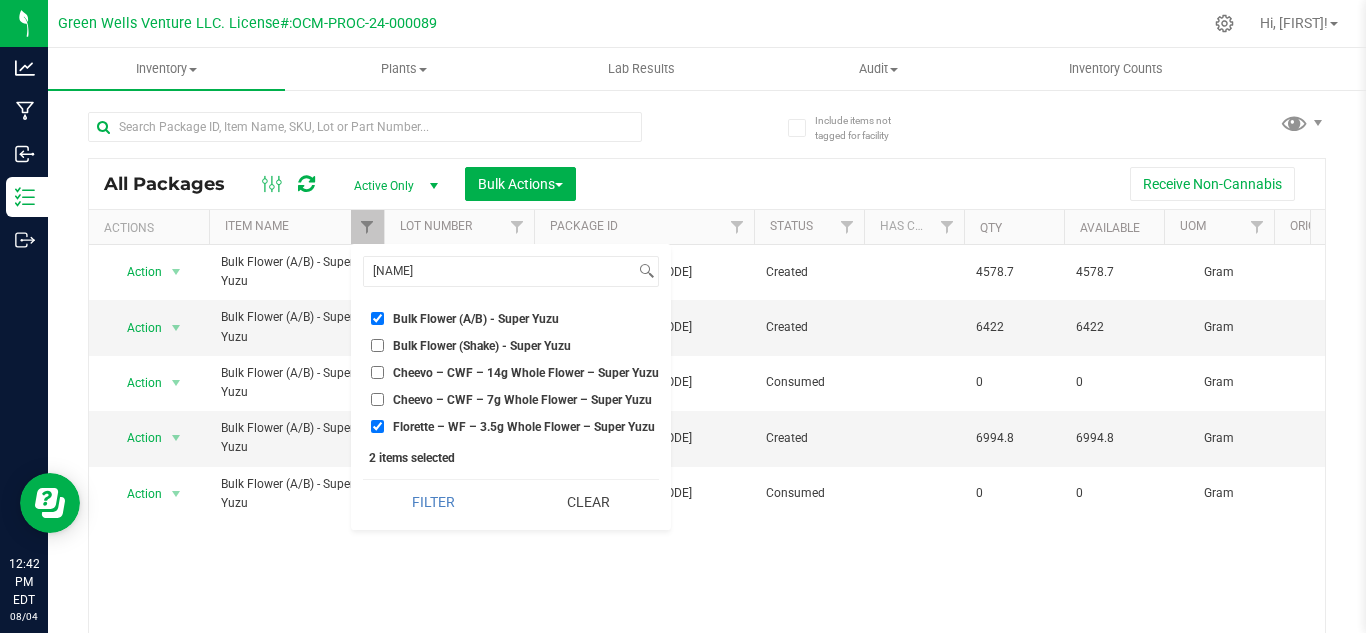 click on "Bulk Flower (A/B) - Super Yuzu" at bounding box center (476, 319) 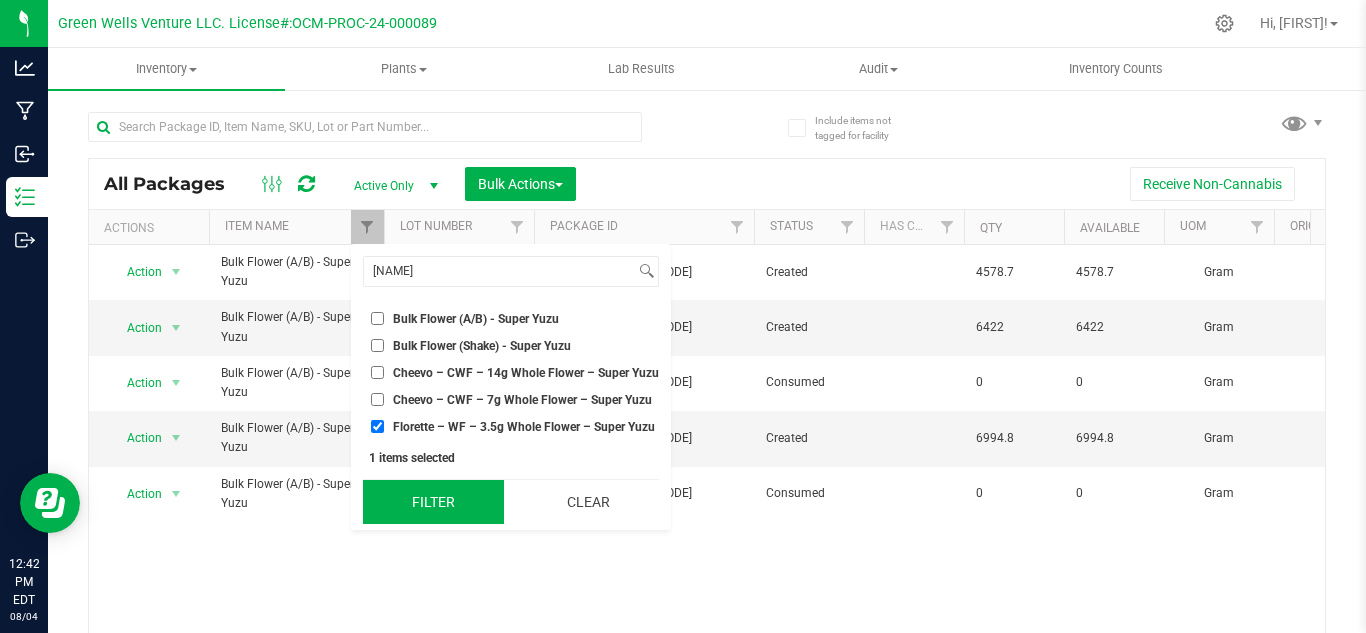 click on "Filter" at bounding box center [433, 502] 